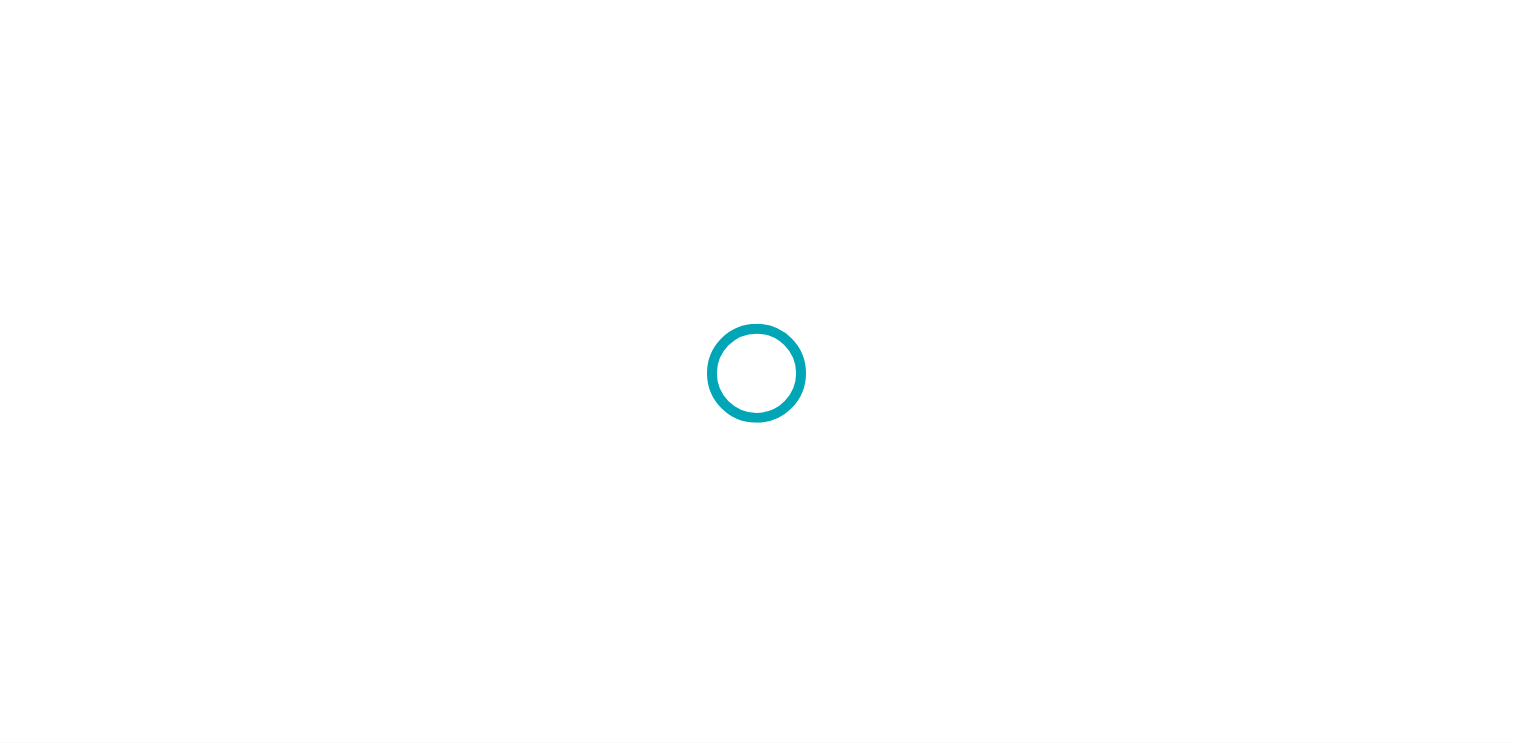 scroll, scrollTop: 0, scrollLeft: 0, axis: both 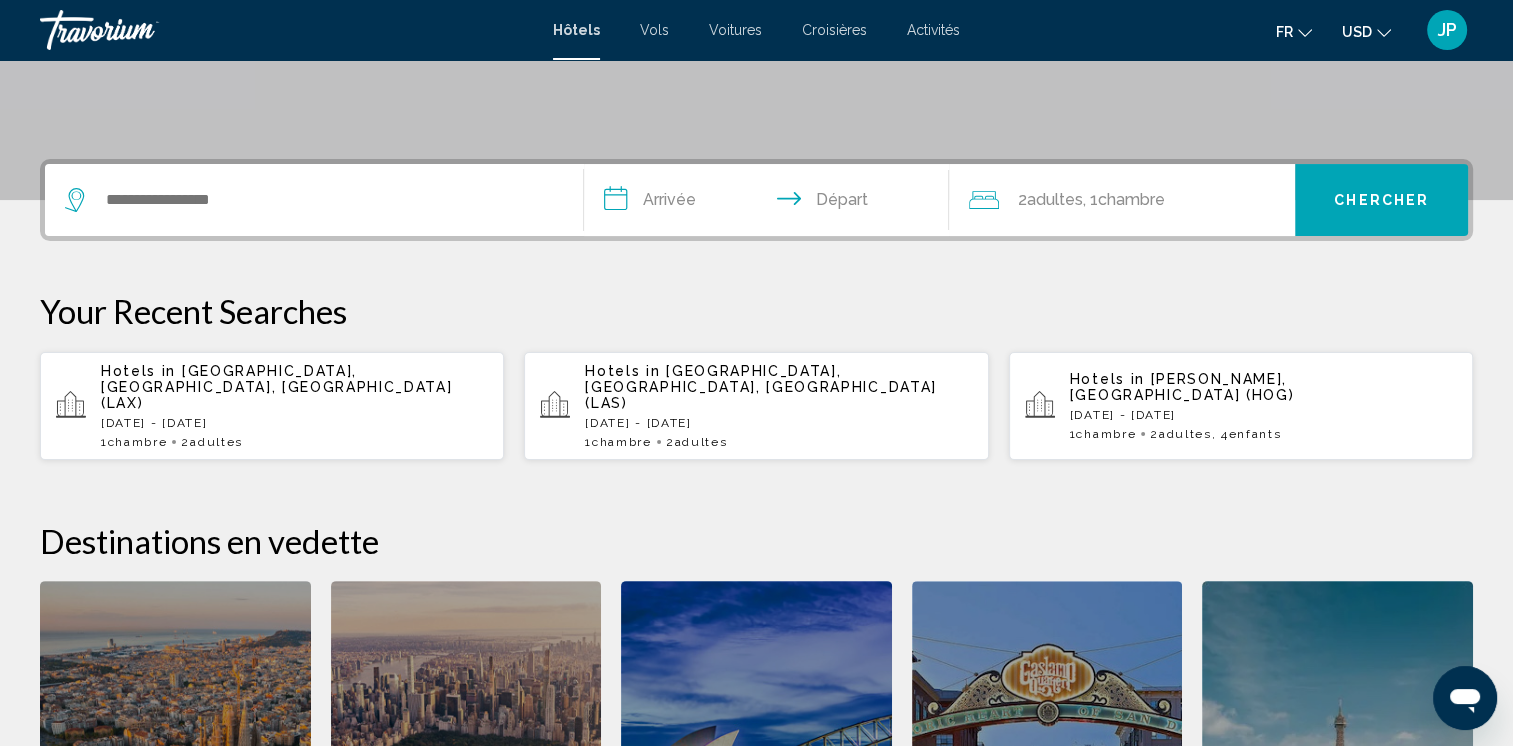 click at bounding box center (314, 200) 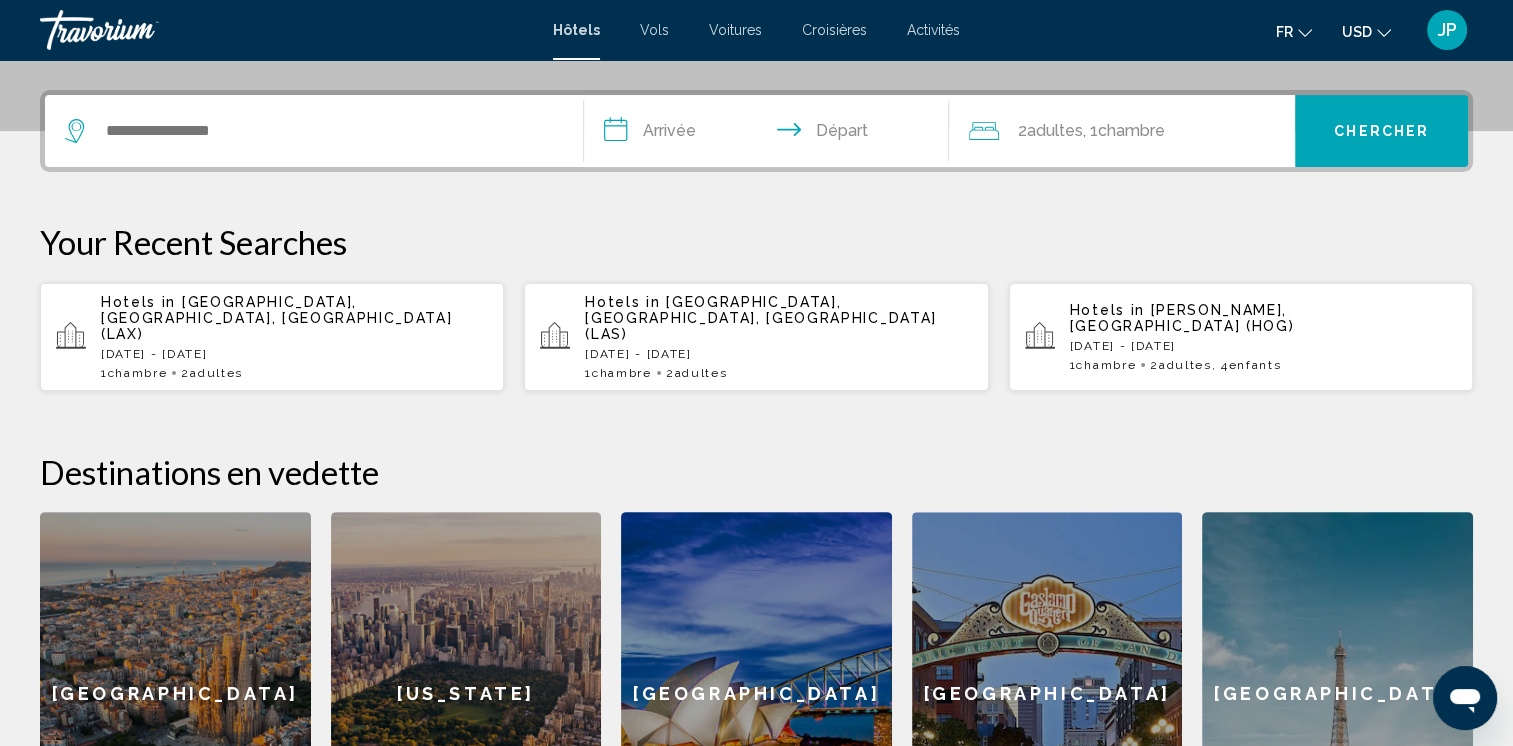 scroll, scrollTop: 493, scrollLeft: 0, axis: vertical 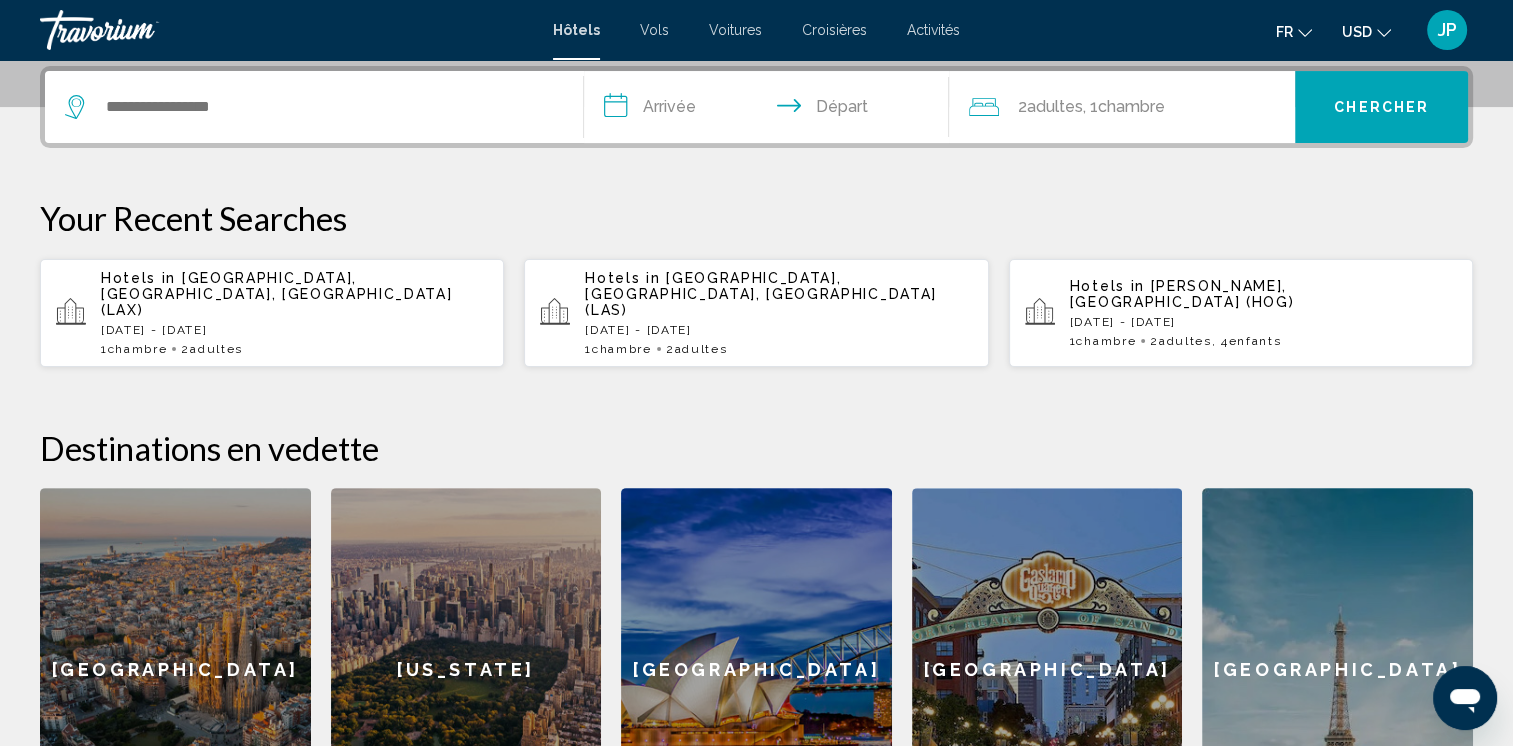 click at bounding box center [314, 107] 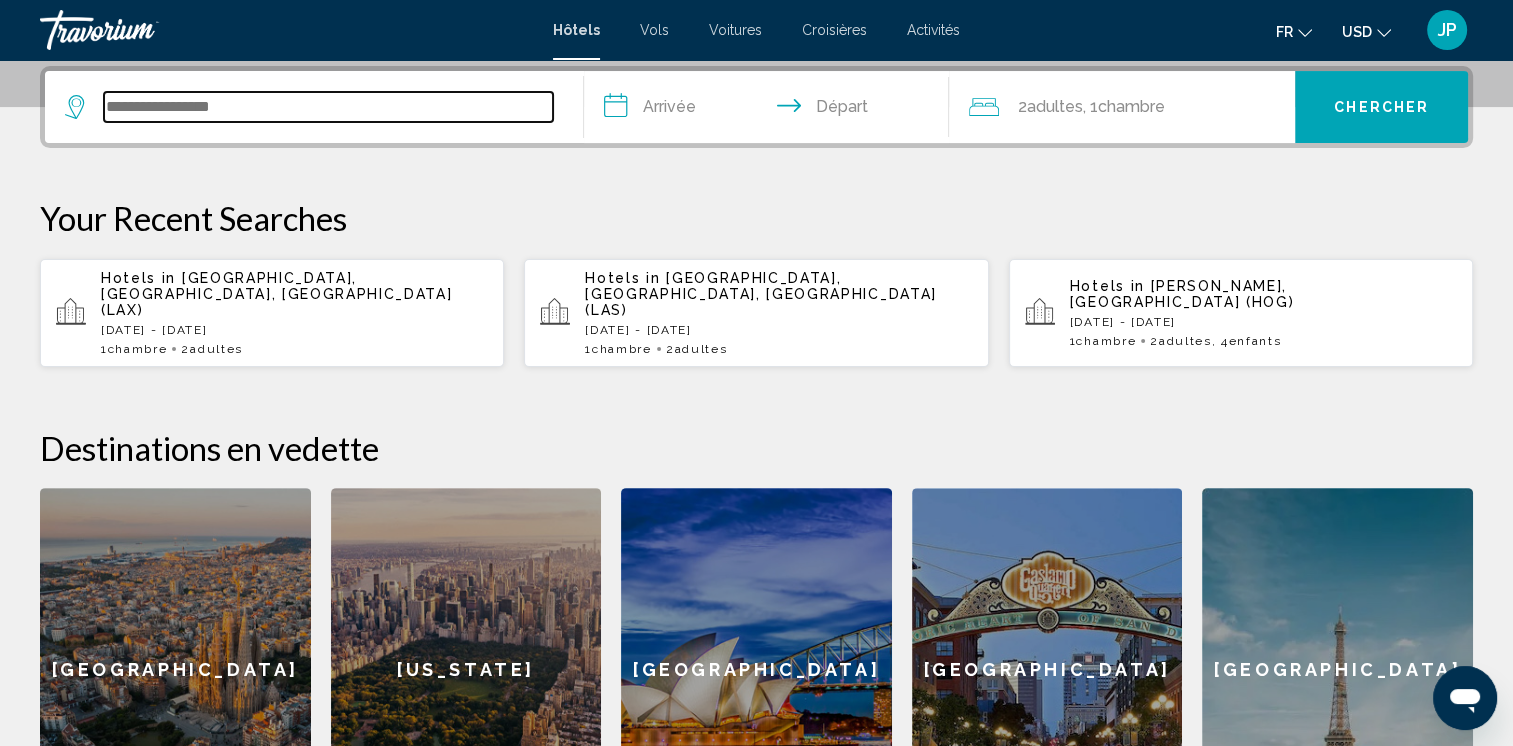 click at bounding box center (328, 107) 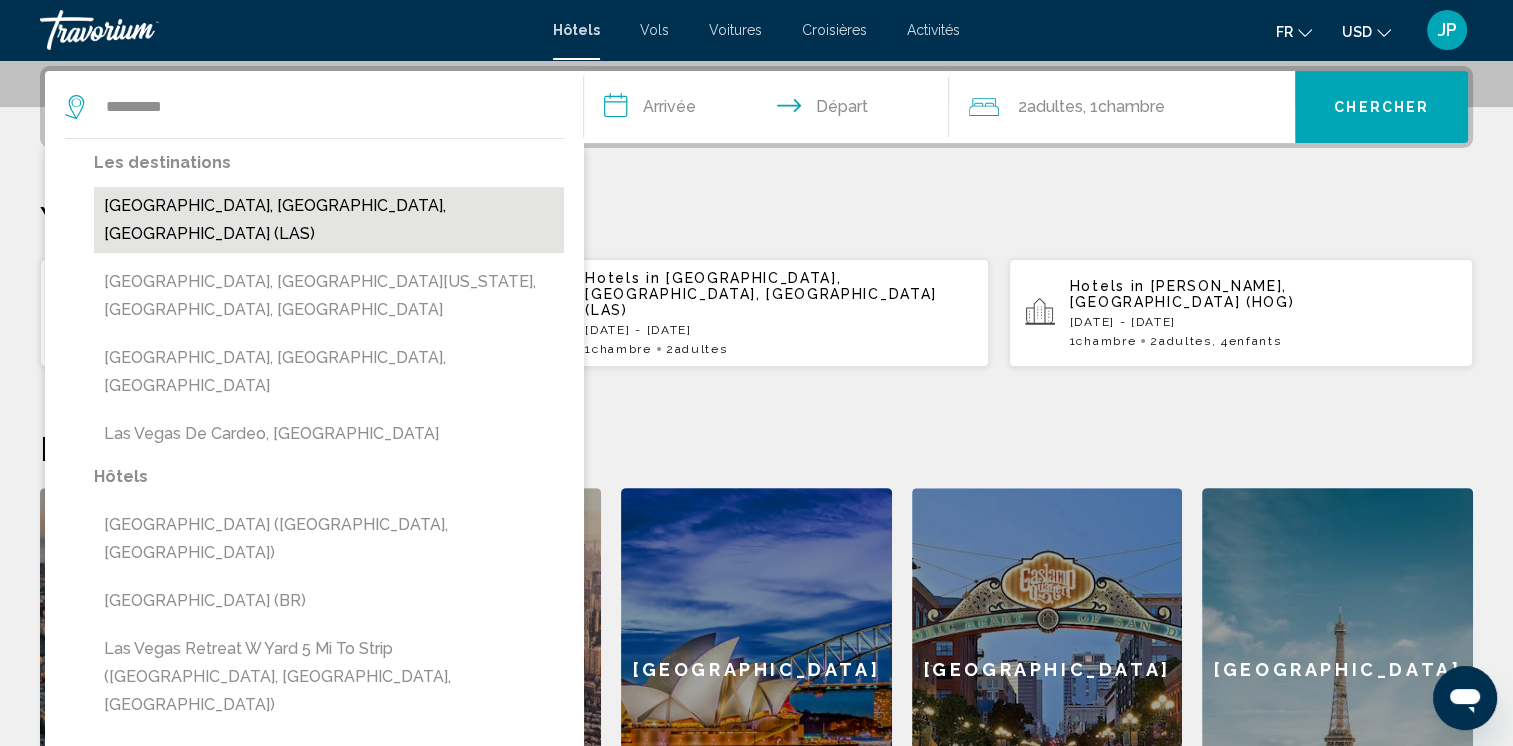 click on "[GEOGRAPHIC_DATA], [GEOGRAPHIC_DATA], [GEOGRAPHIC_DATA] (LAS)" at bounding box center [329, 220] 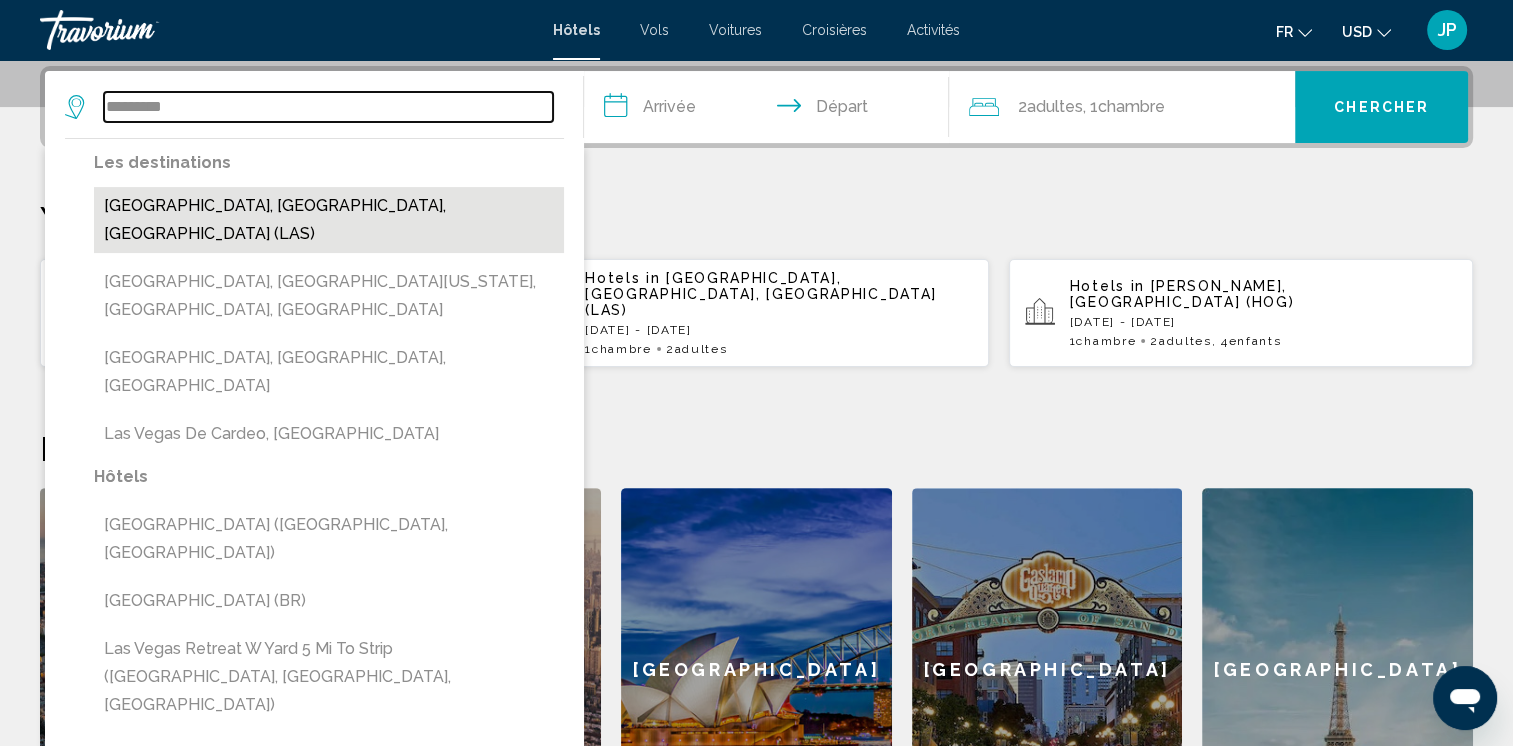 type on "**********" 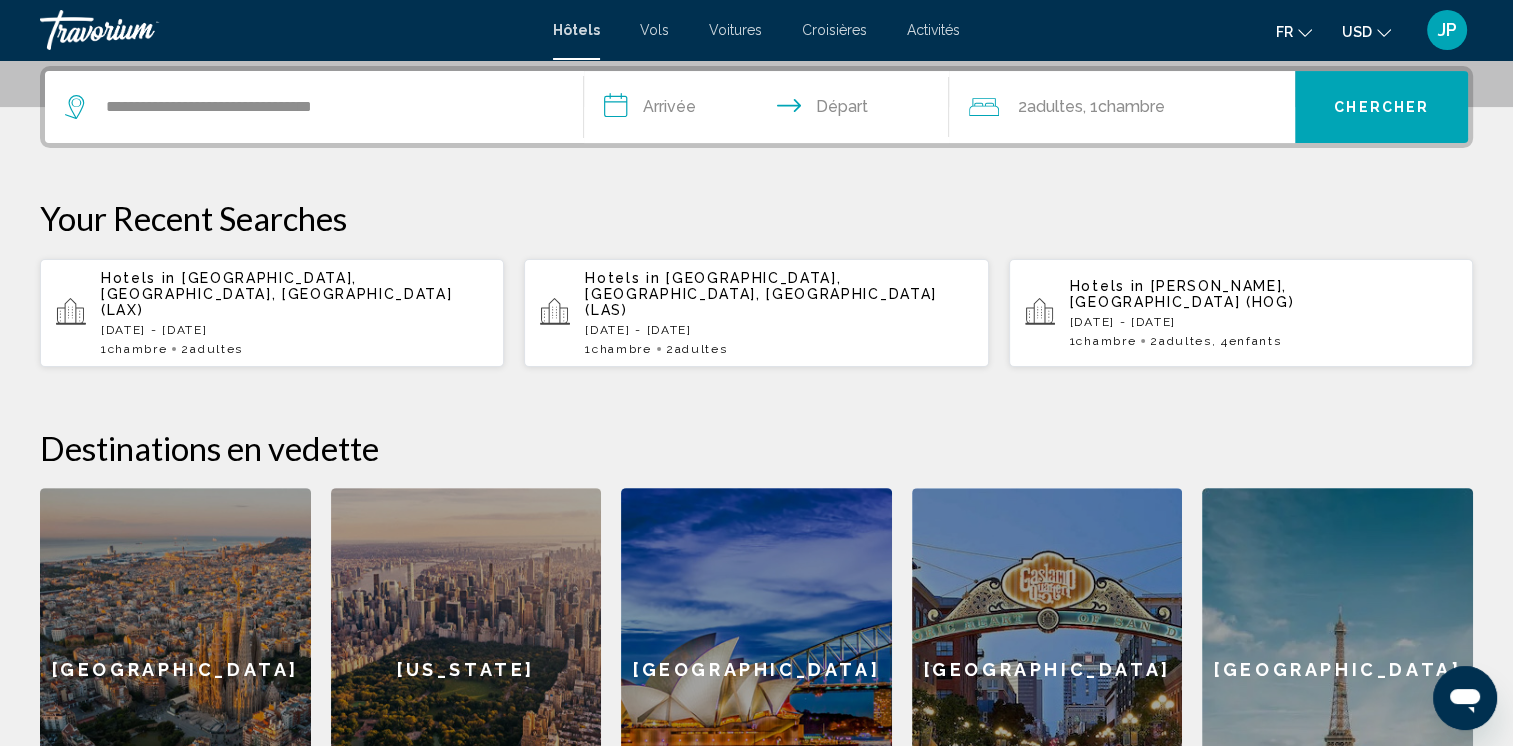 click on "**********" at bounding box center (771, 110) 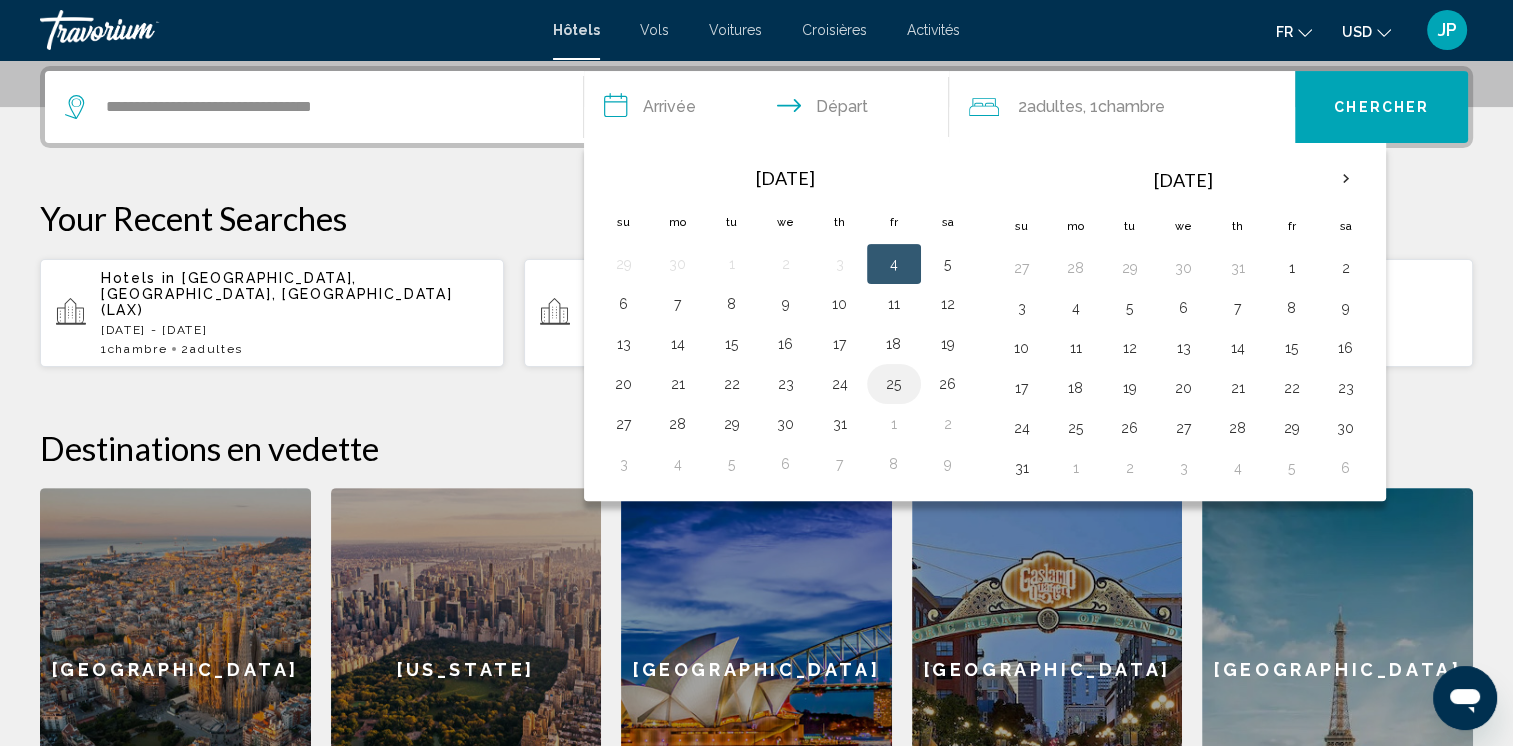 click on "25" at bounding box center (894, 384) 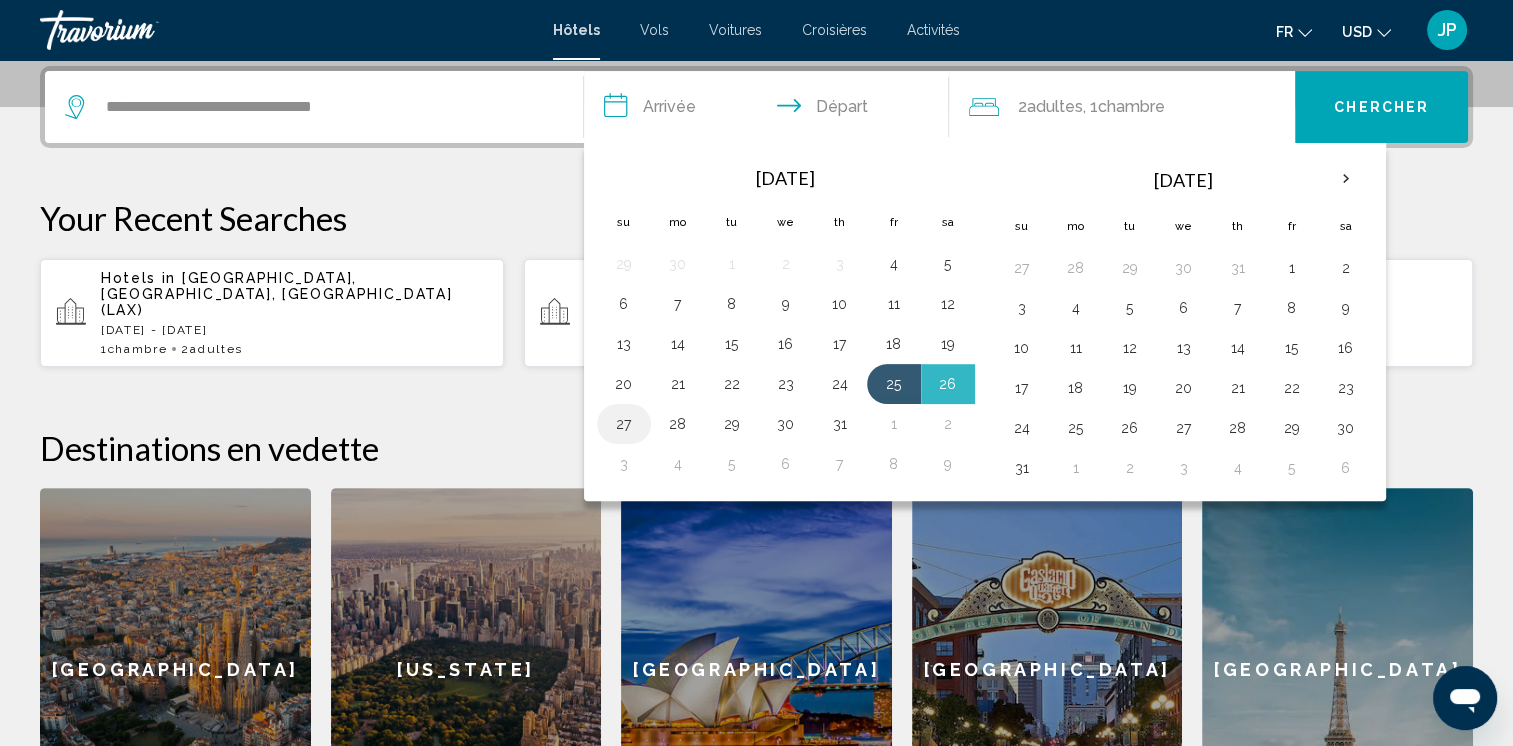click on "27" at bounding box center [624, 424] 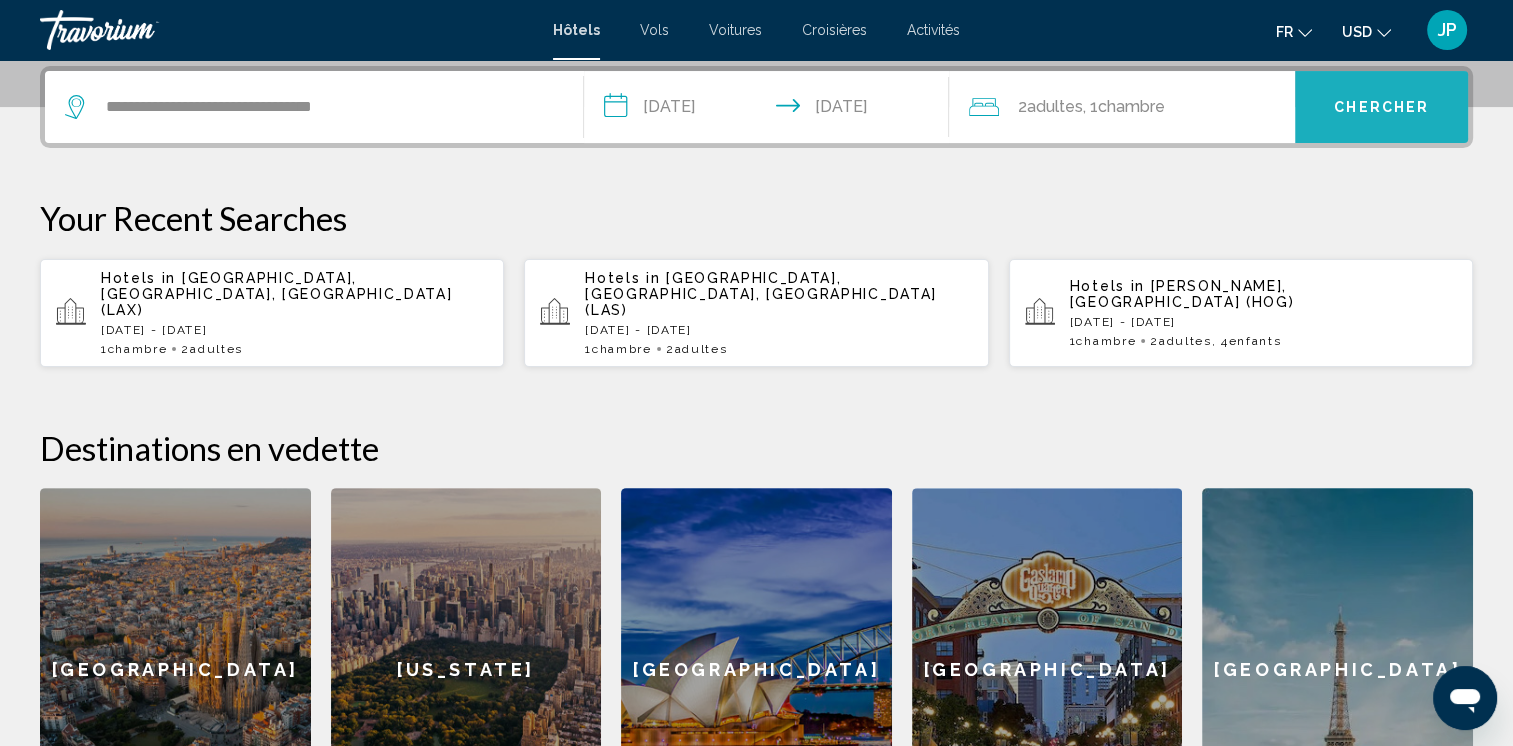 click on "Chercher" at bounding box center (1381, 107) 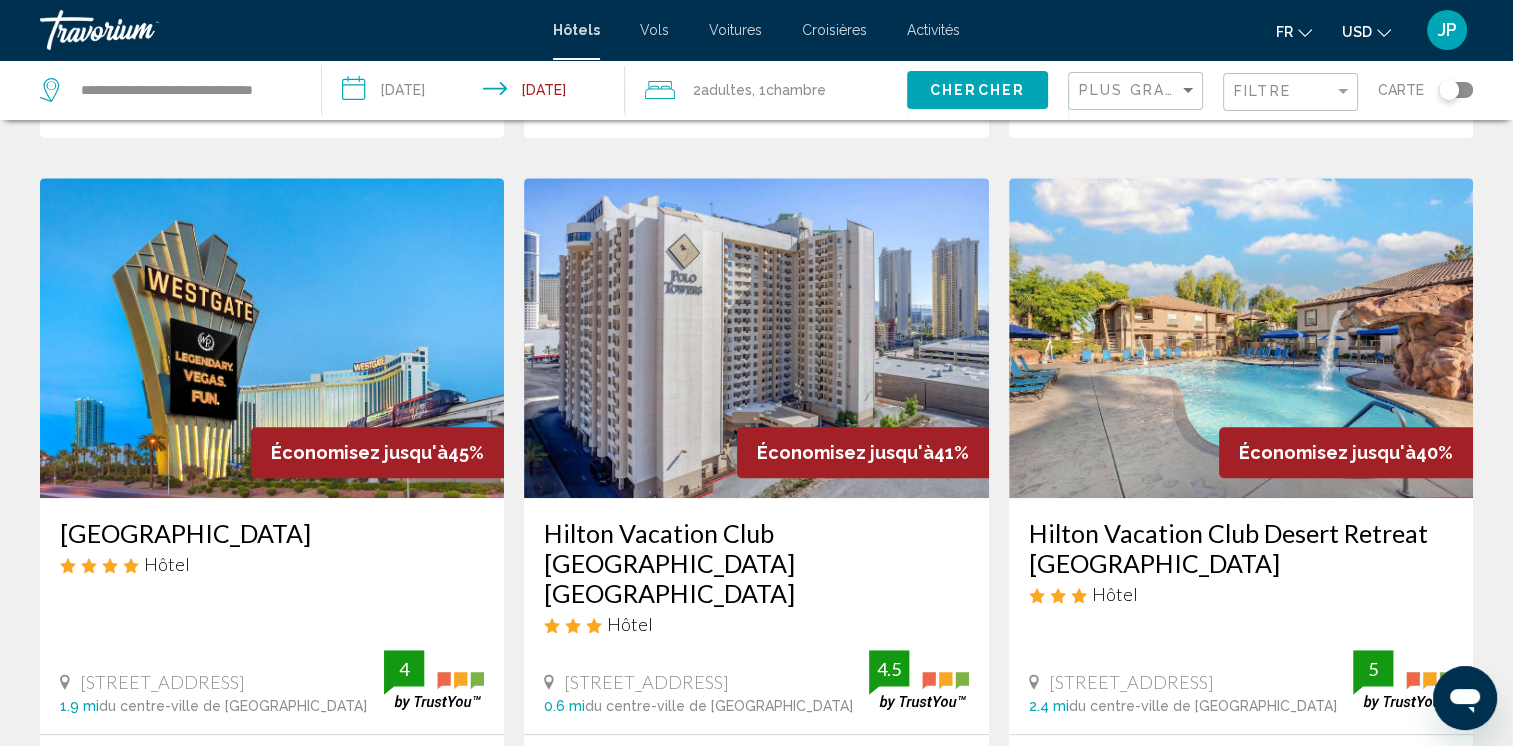 scroll, scrollTop: 900, scrollLeft: 0, axis: vertical 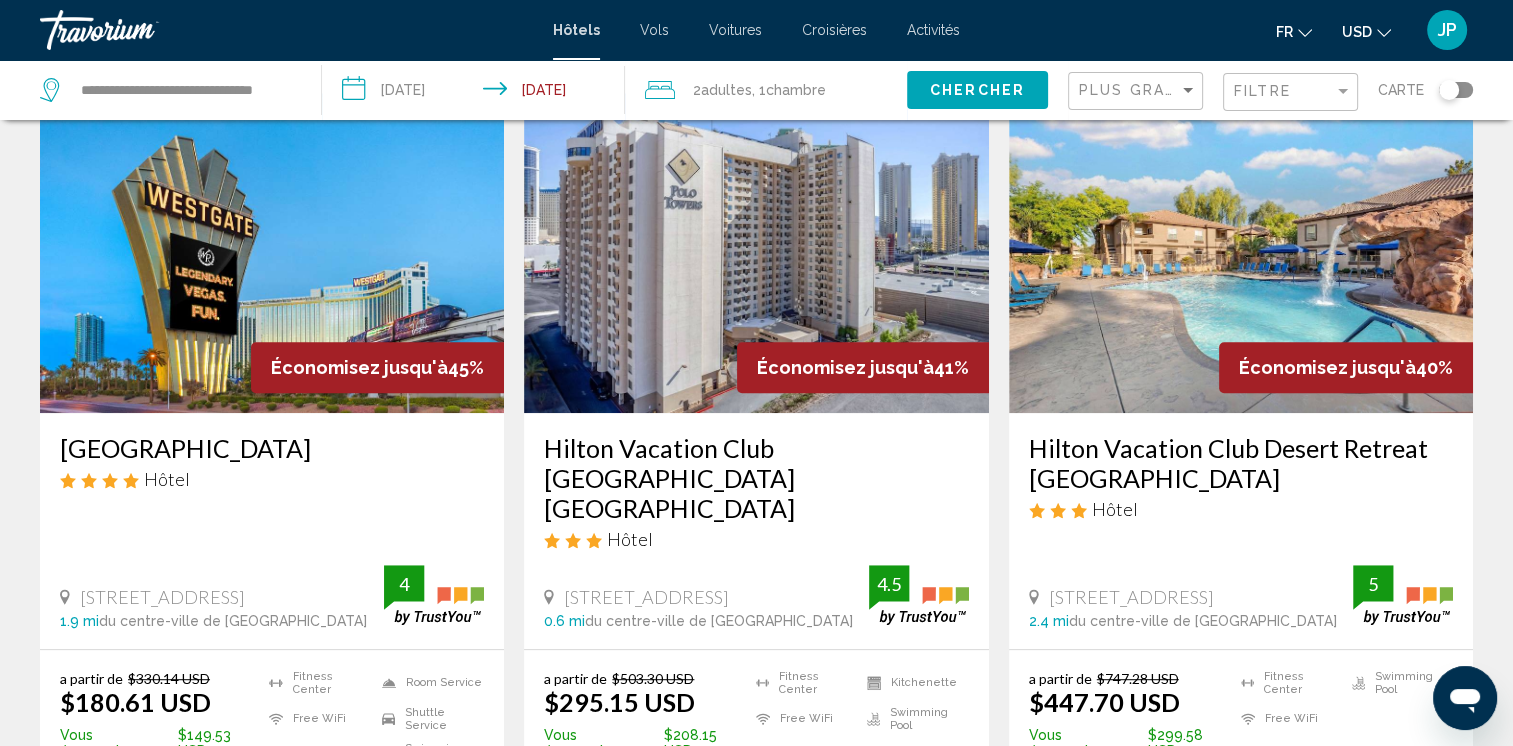click on "Économisez jusqu'à" at bounding box center [359, 367] 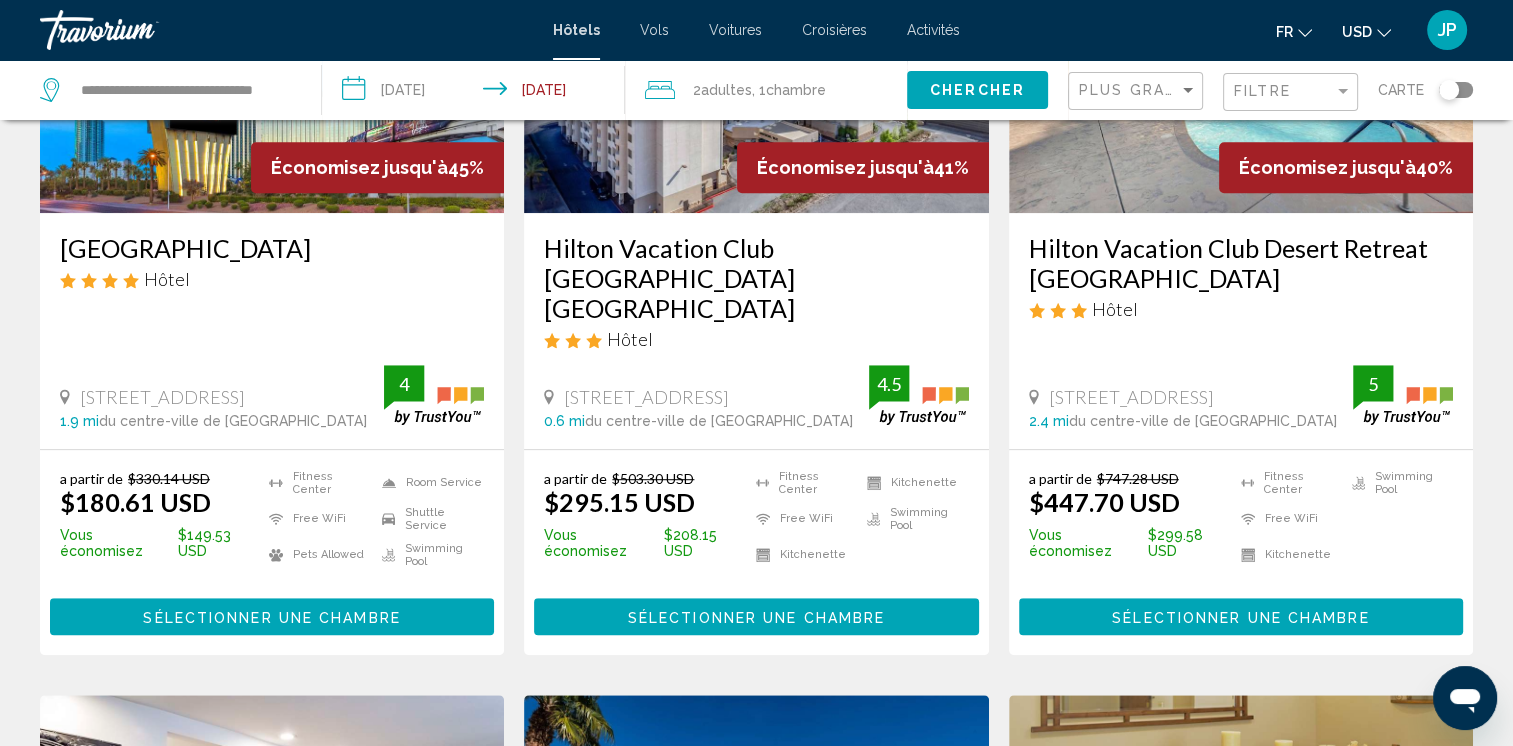 click on "Sélectionner une chambre" at bounding box center (271, 617) 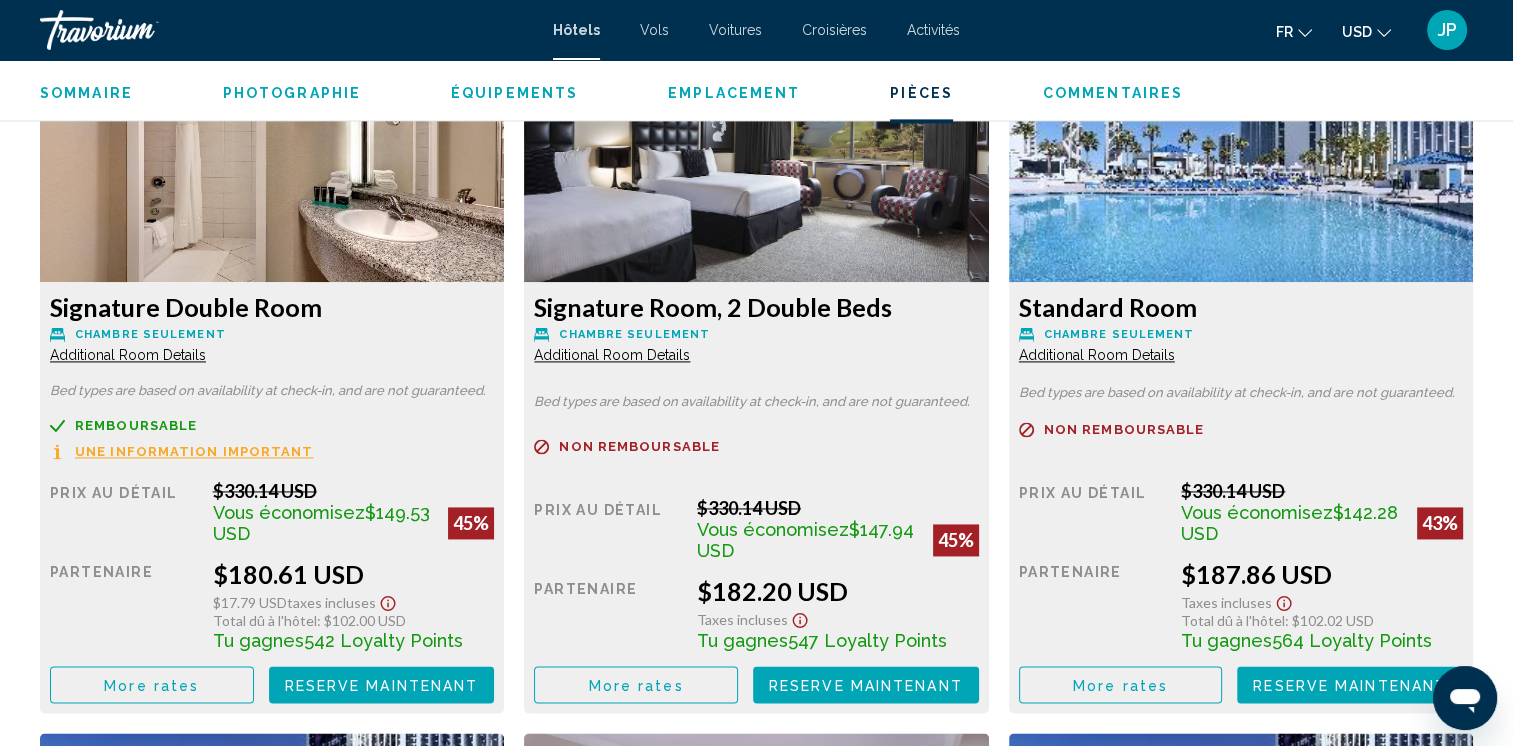 scroll, scrollTop: 2900, scrollLeft: 0, axis: vertical 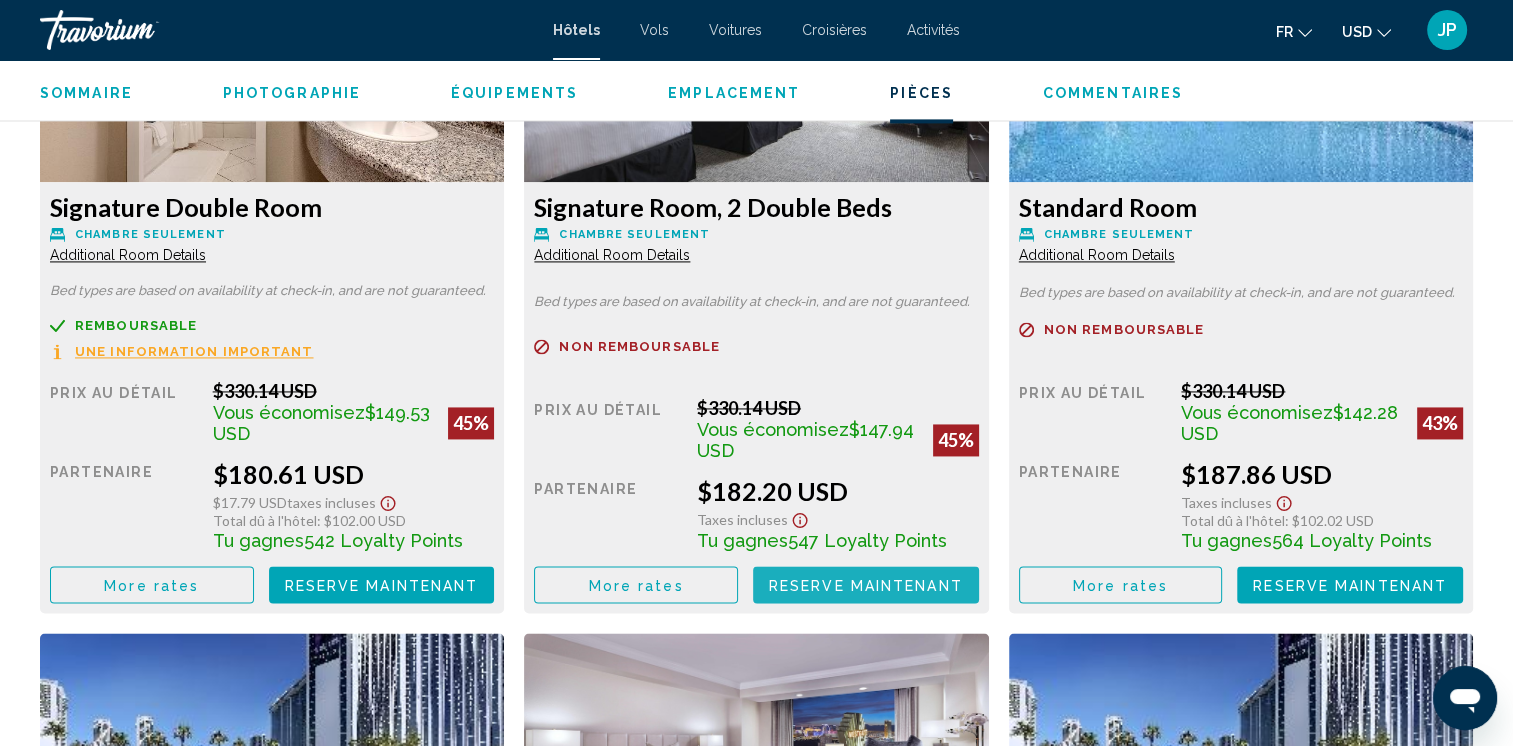 click on "Reserve maintenant" at bounding box center [866, 585] 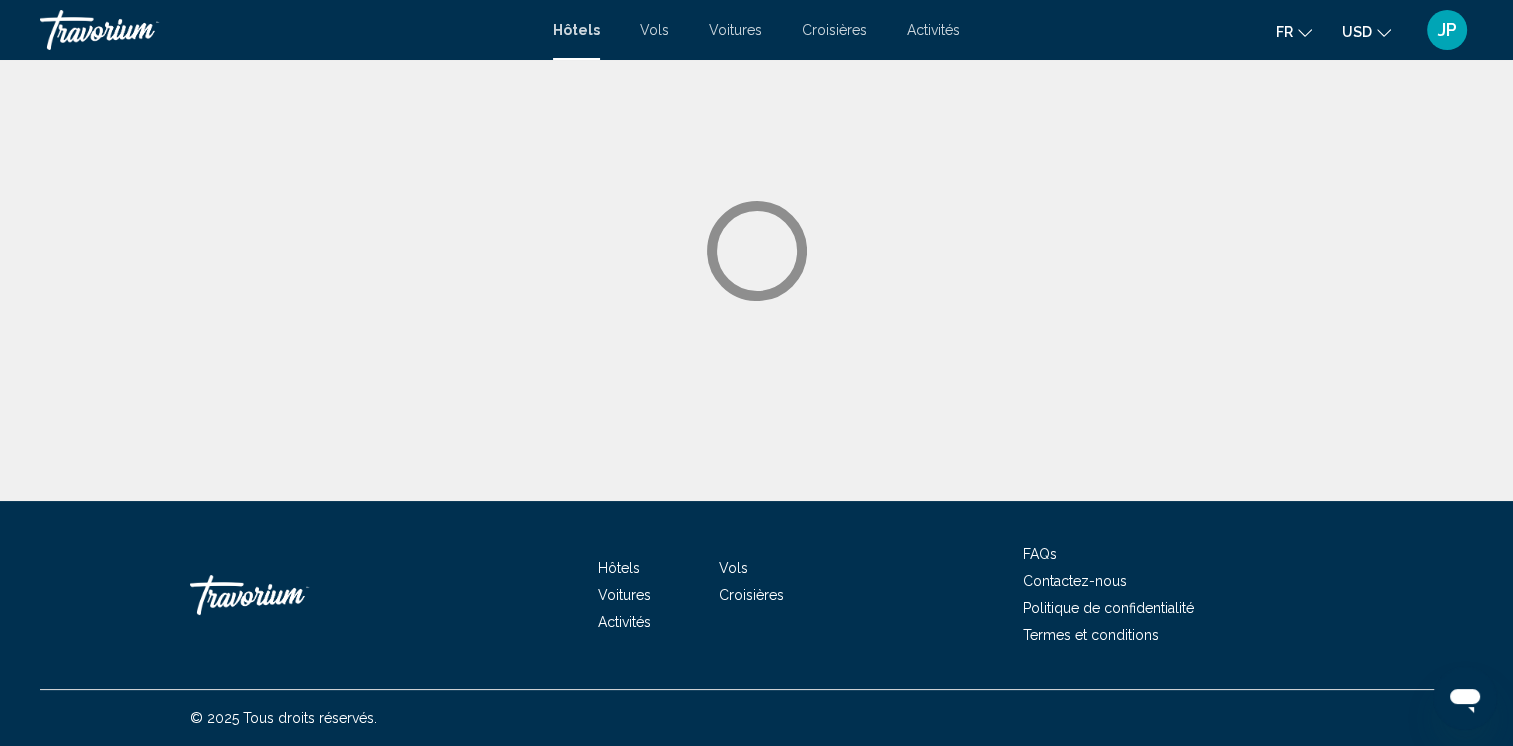 scroll, scrollTop: 0, scrollLeft: 0, axis: both 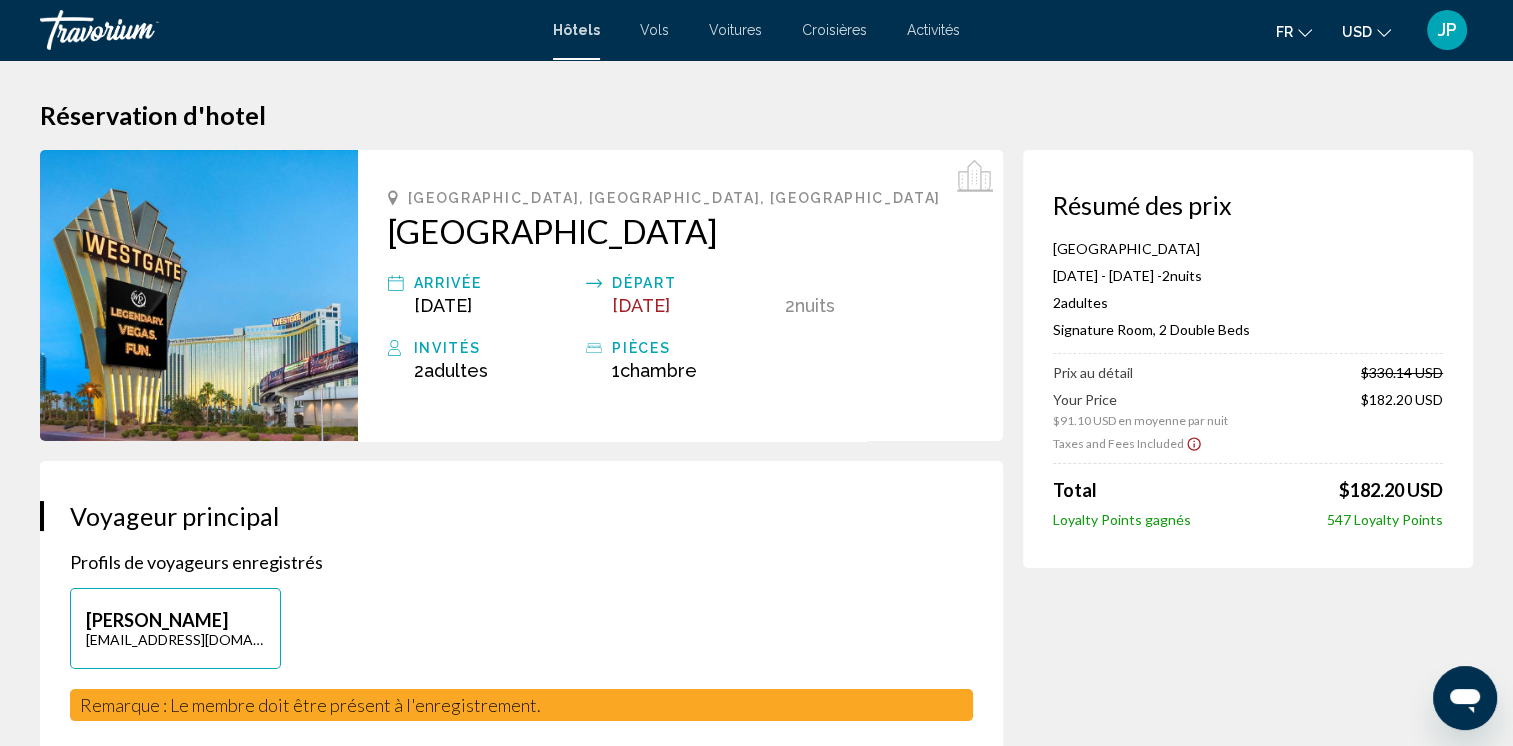 click 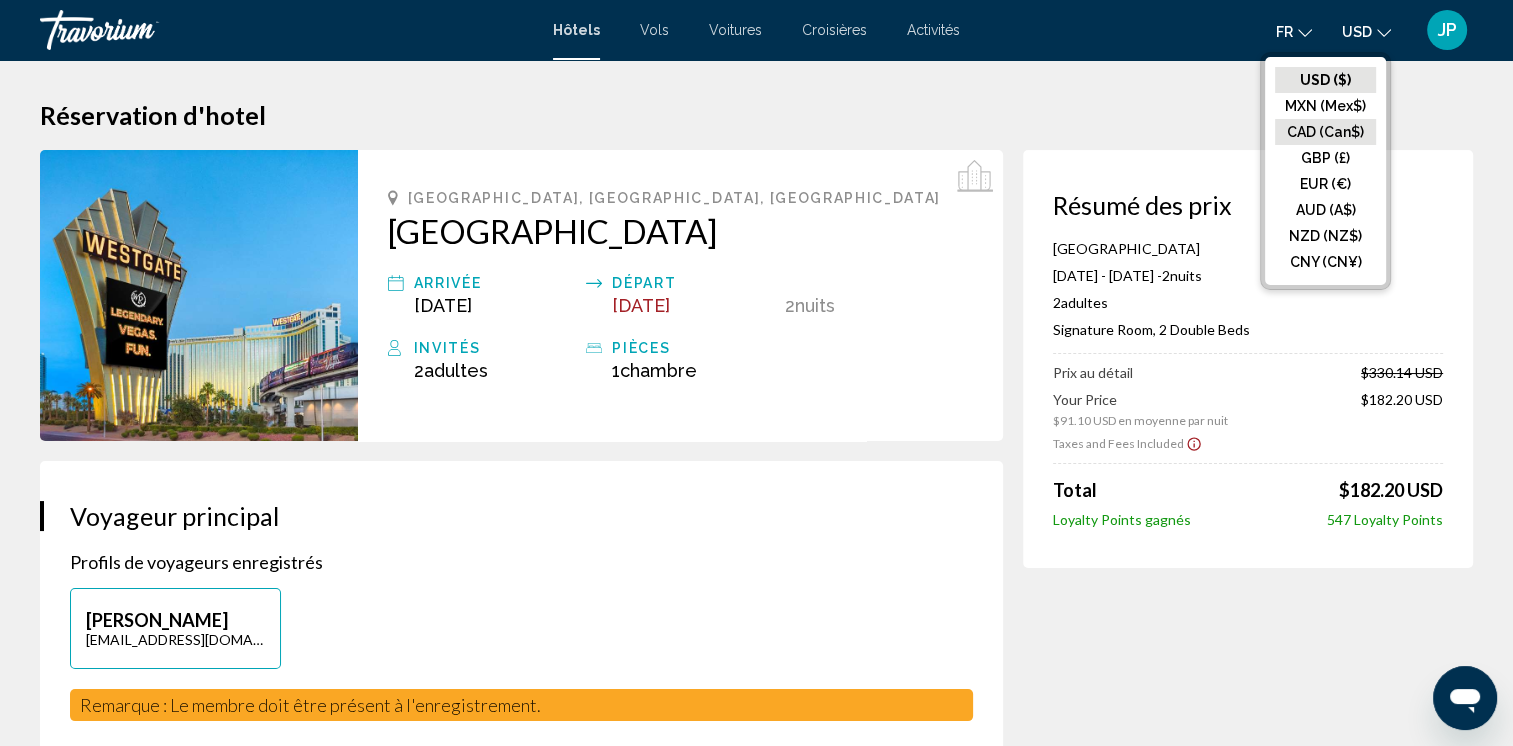 click on "CAD (Can$)" 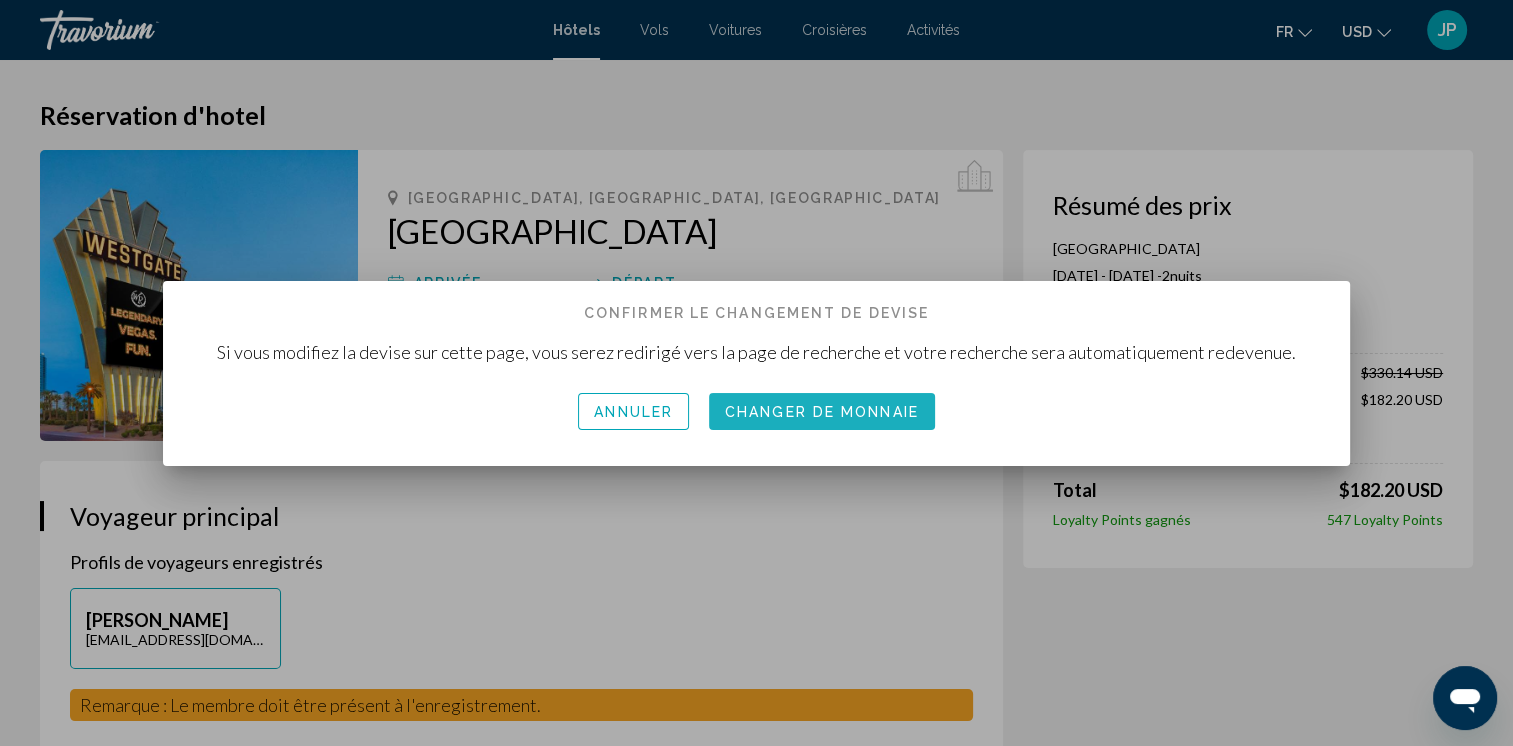 click on "Changer de monnaie" at bounding box center (822, 412) 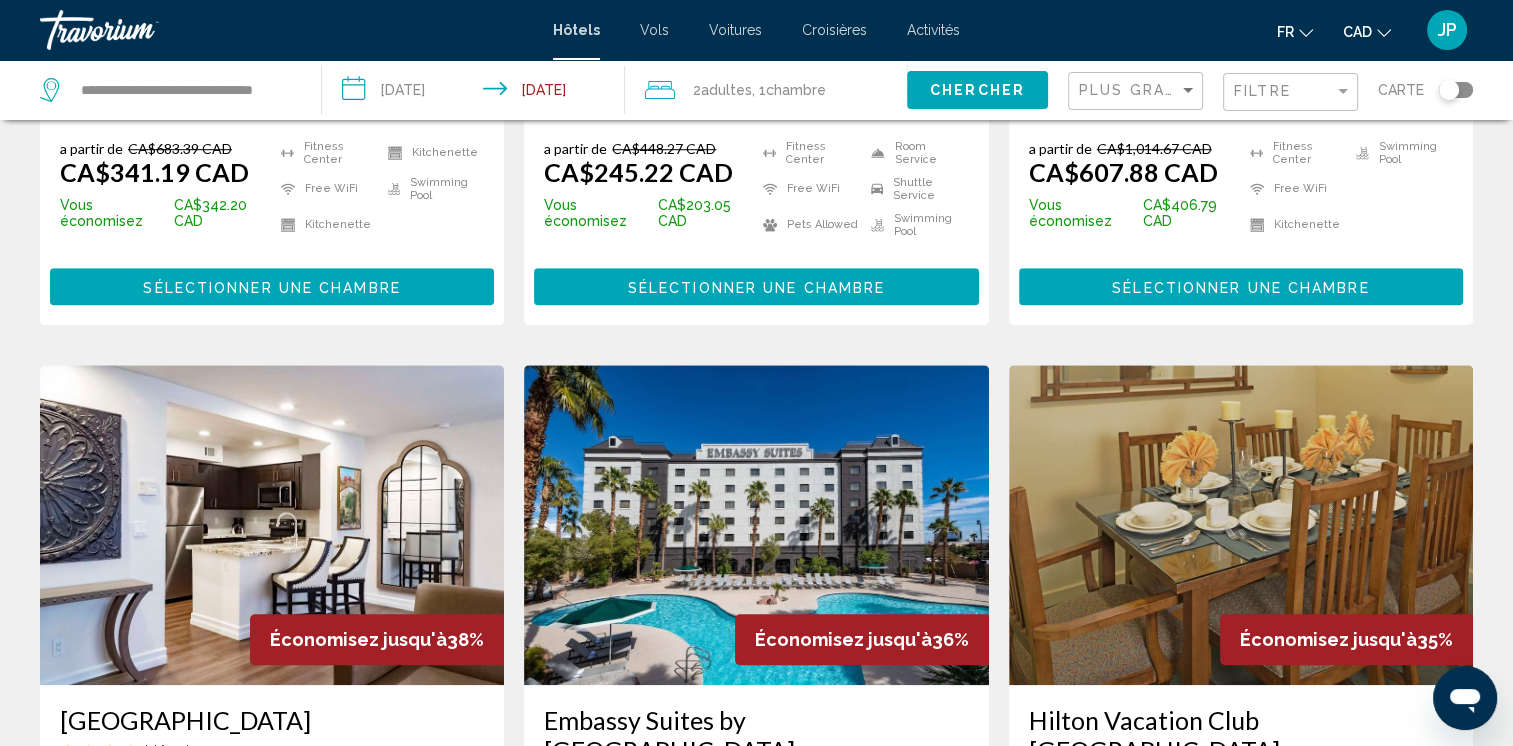 scroll, scrollTop: 1400, scrollLeft: 0, axis: vertical 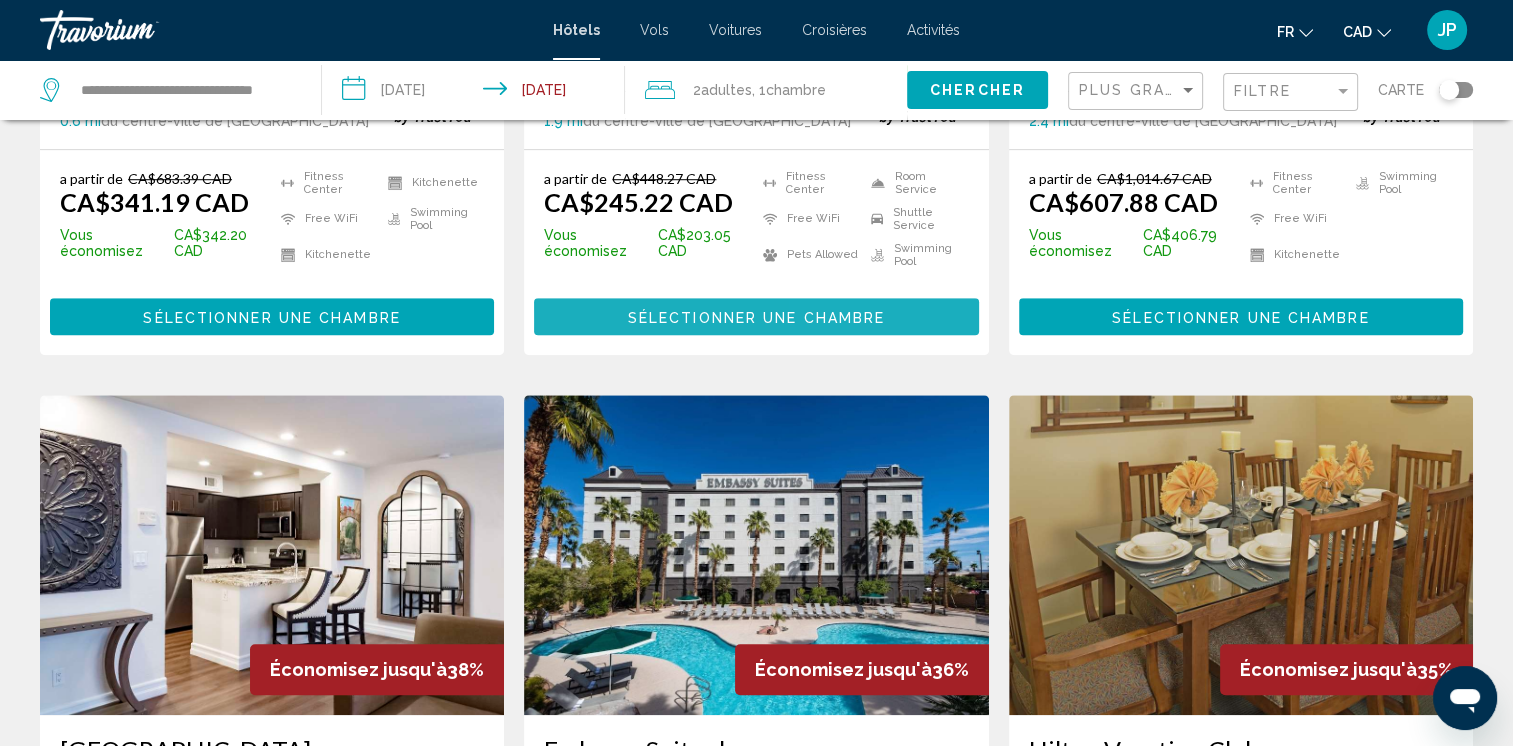 click on "Sélectionner une chambre" at bounding box center (756, 317) 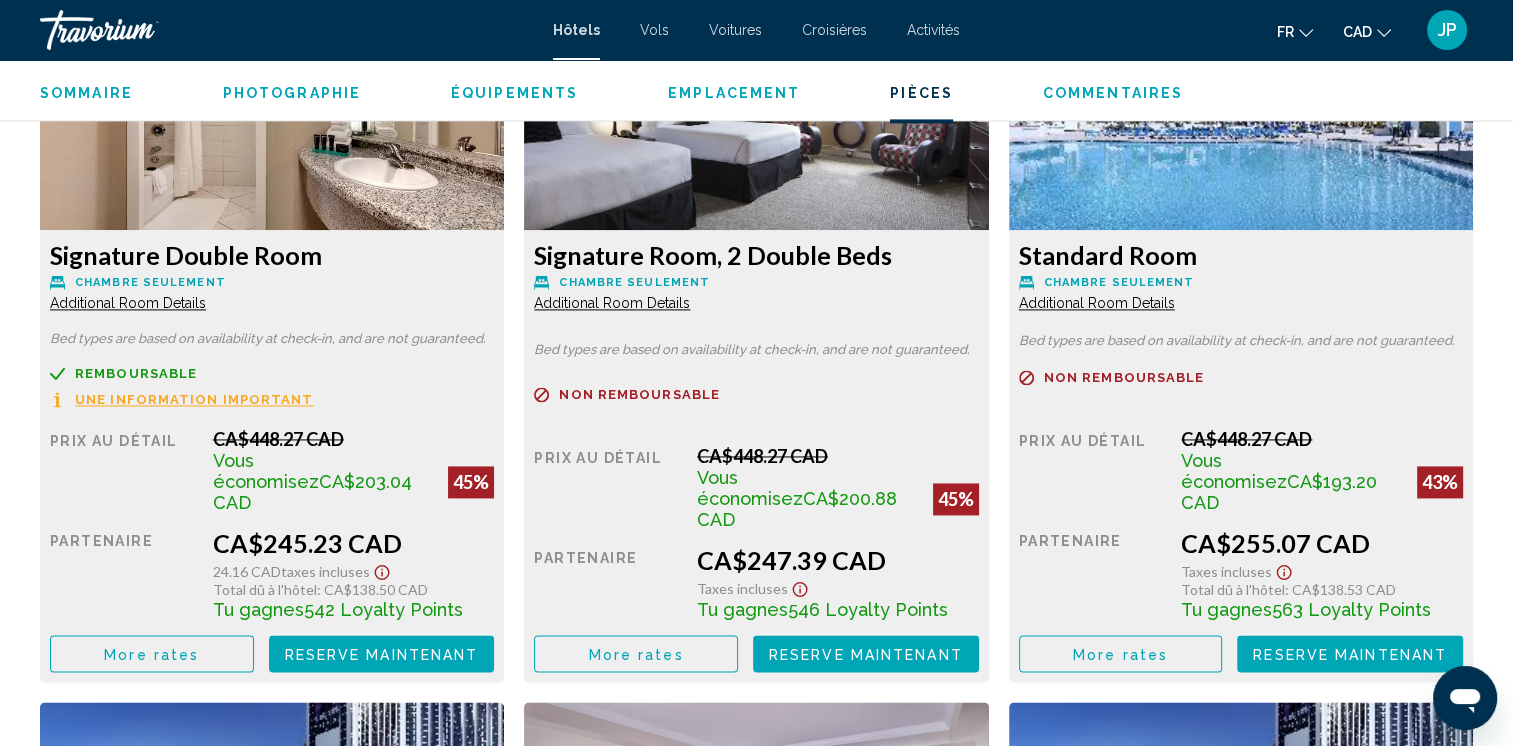scroll, scrollTop: 2900, scrollLeft: 0, axis: vertical 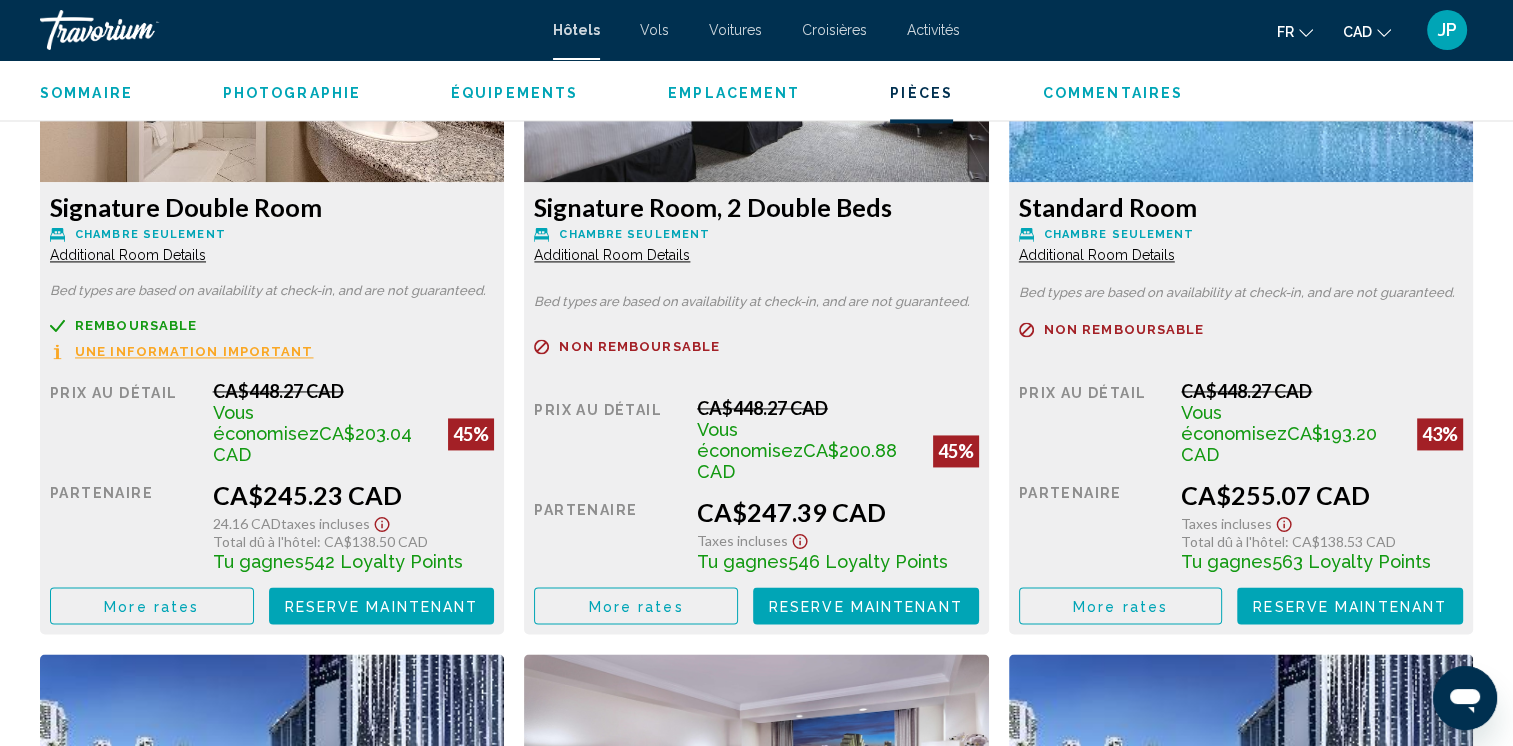 click on "Reserve maintenant" at bounding box center (382, 606) 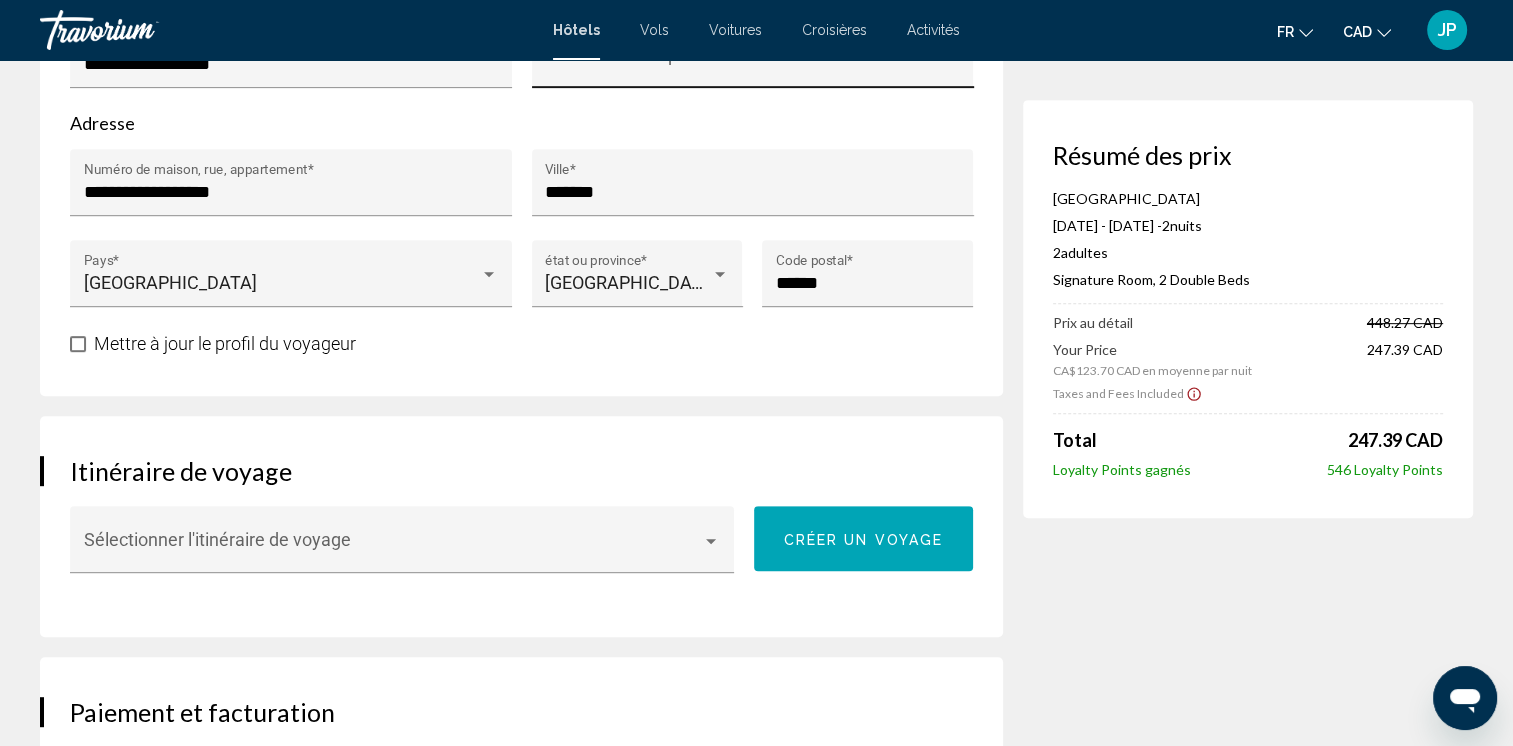 scroll, scrollTop: 600, scrollLeft: 0, axis: vertical 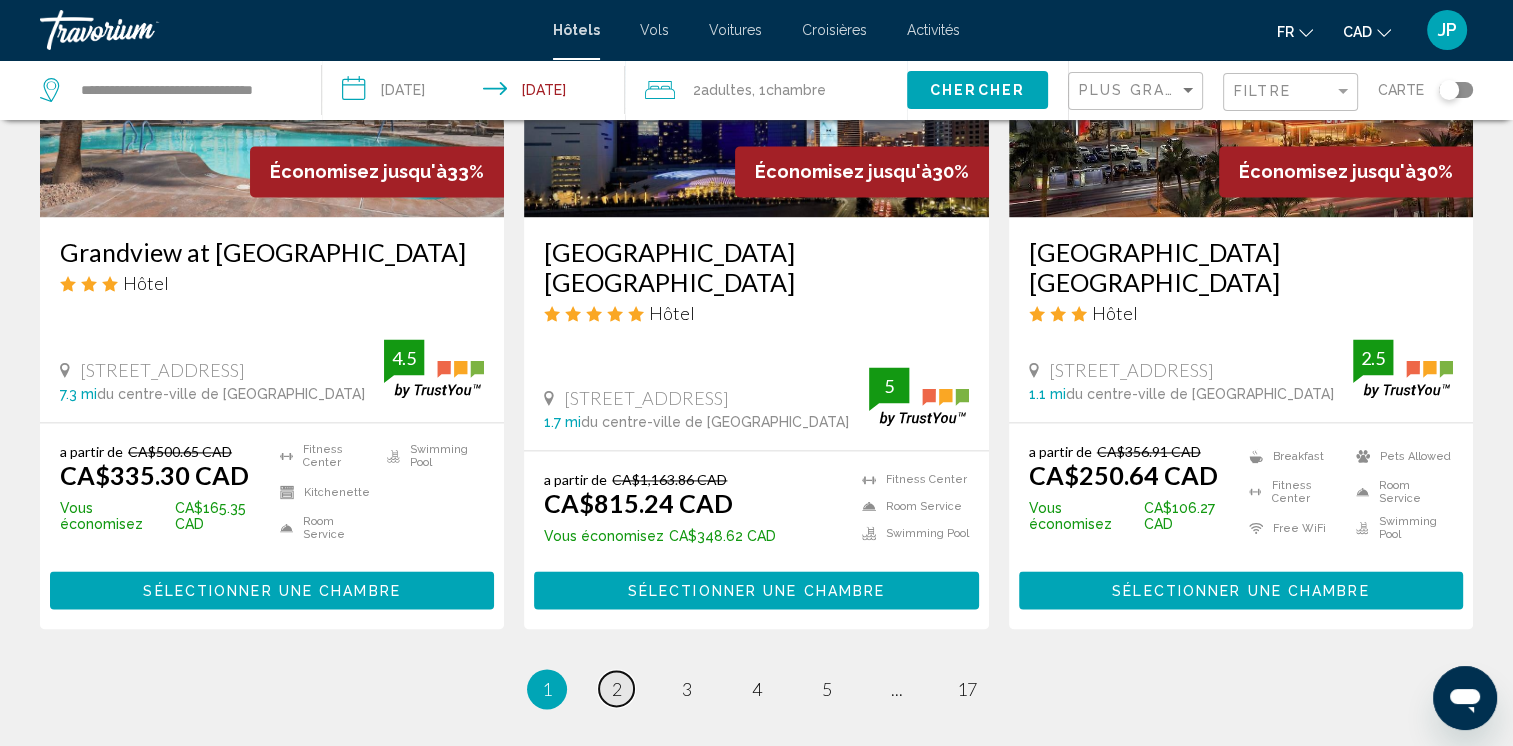 click on "2" at bounding box center [617, 689] 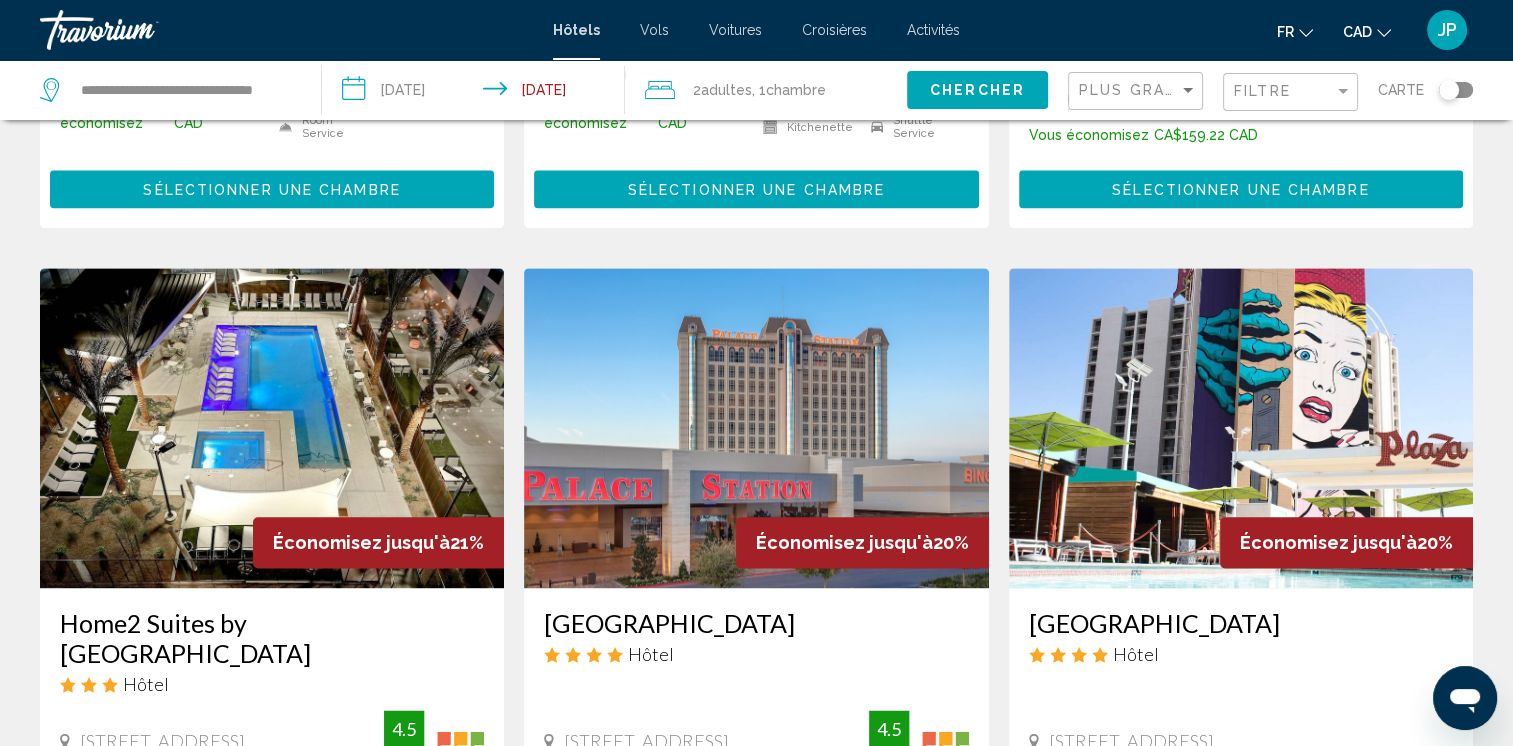 scroll, scrollTop: 1800, scrollLeft: 0, axis: vertical 